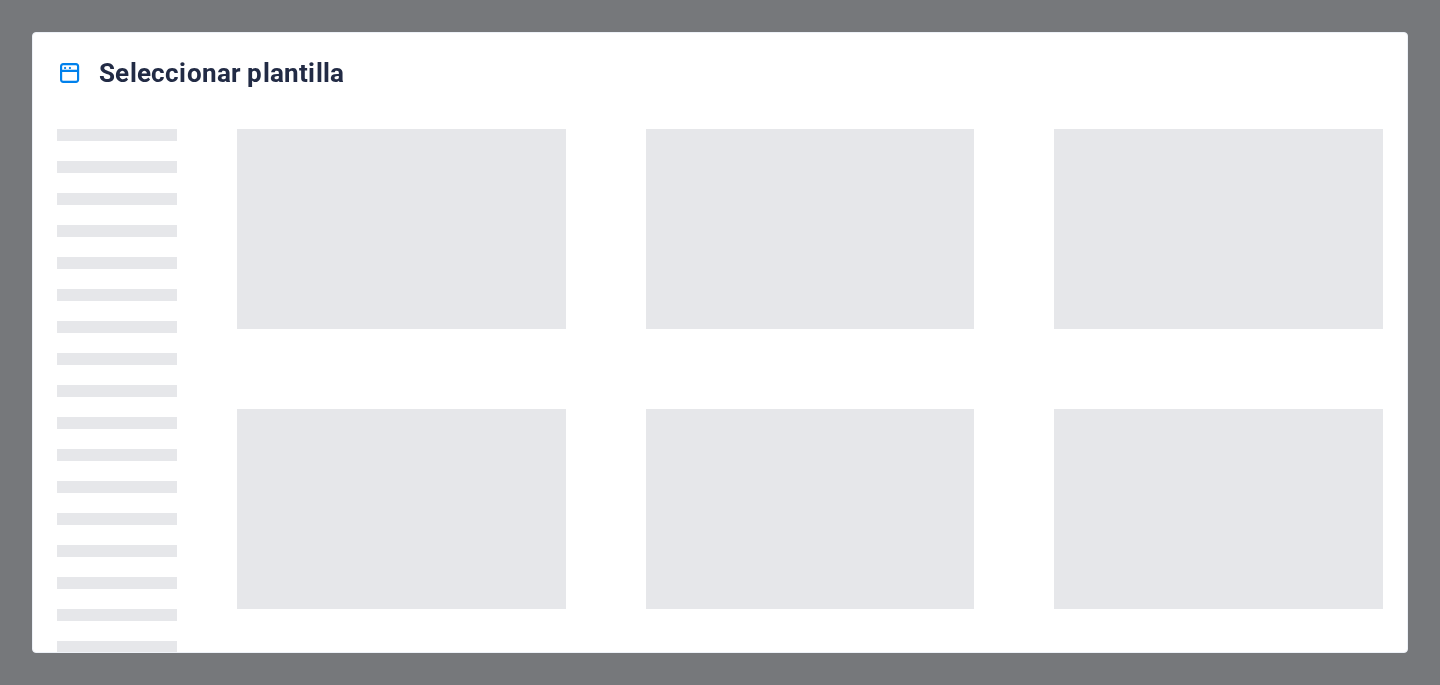 scroll, scrollTop: 0, scrollLeft: 0, axis: both 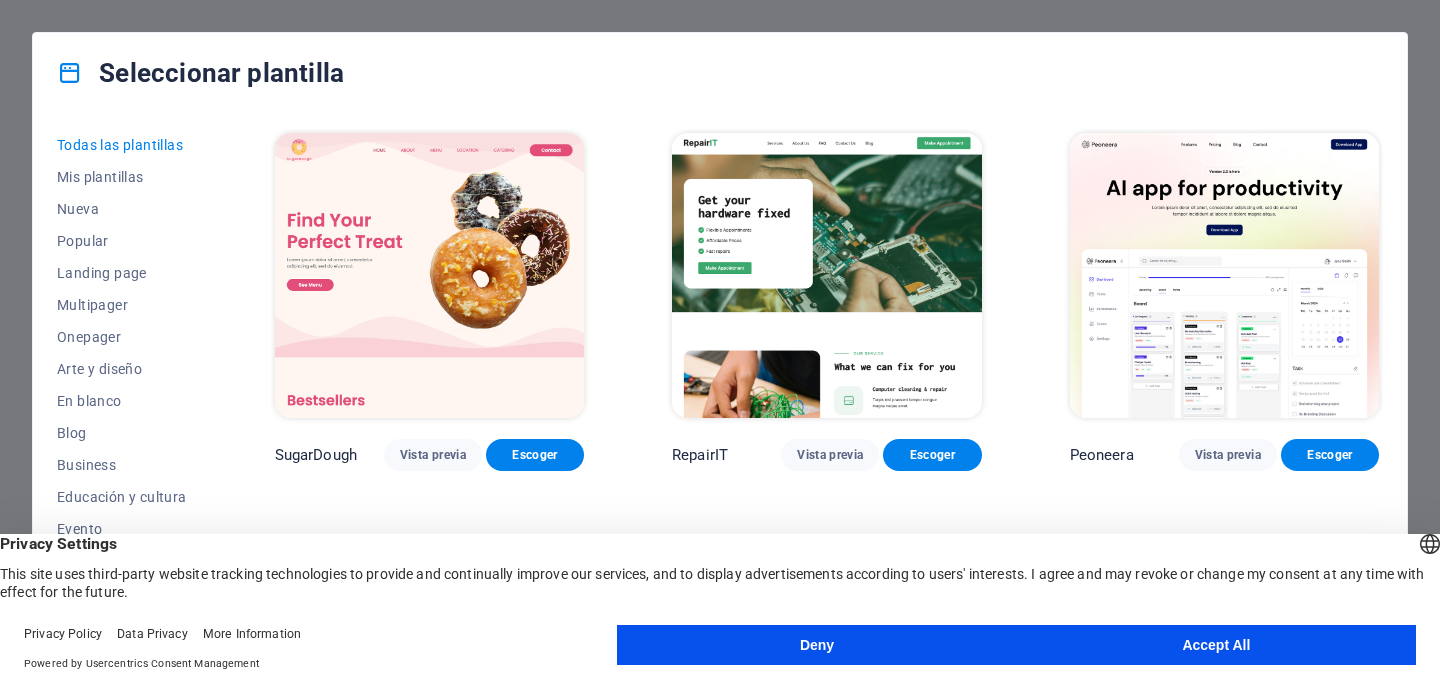 click on "Accept All" at bounding box center (1216, 645) 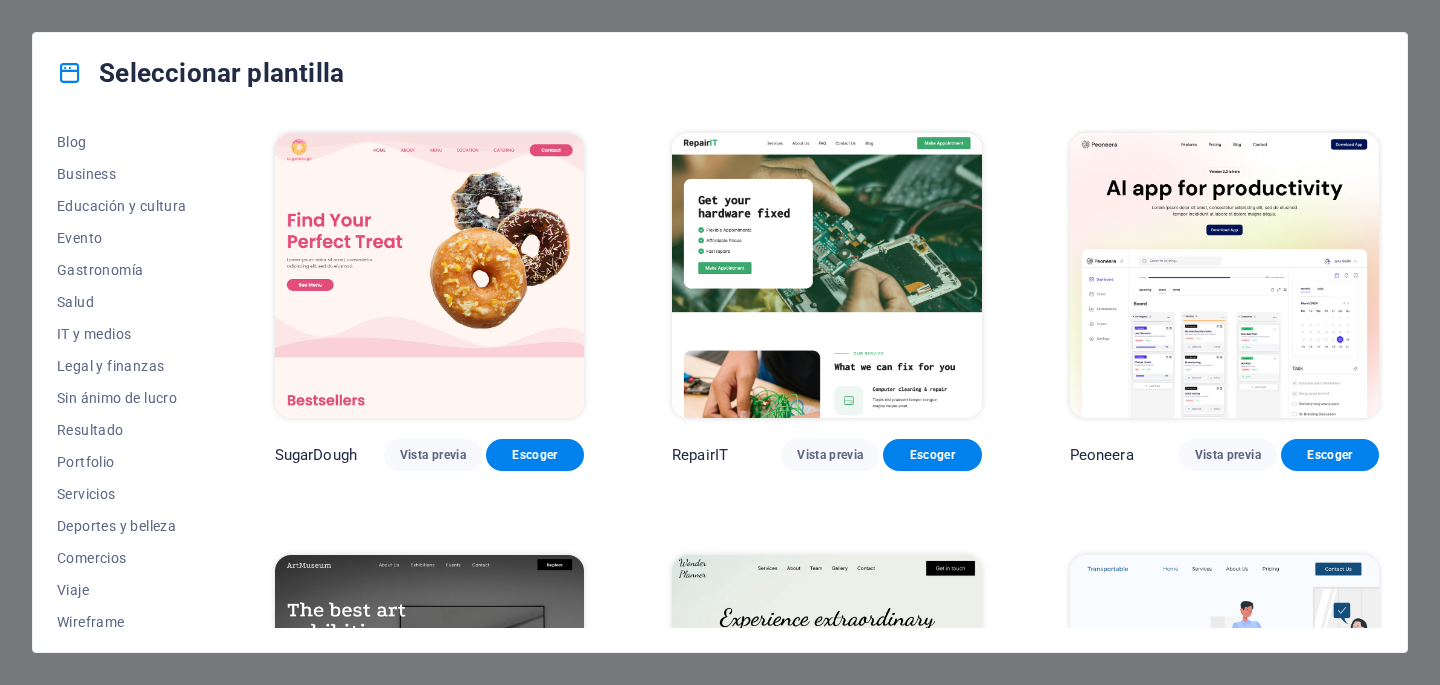 scroll, scrollTop: 301, scrollLeft: 0, axis: vertical 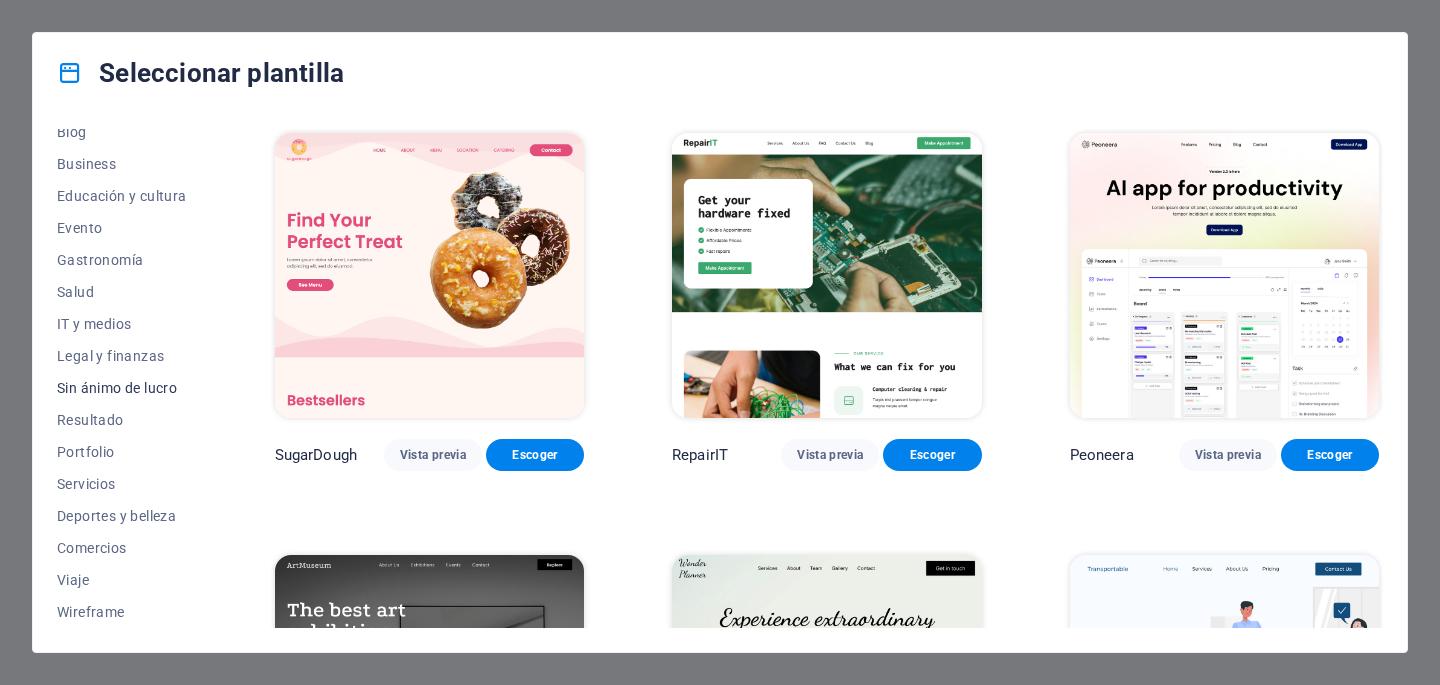 click on "Sin ánimo de lucro" at bounding box center (122, 388) 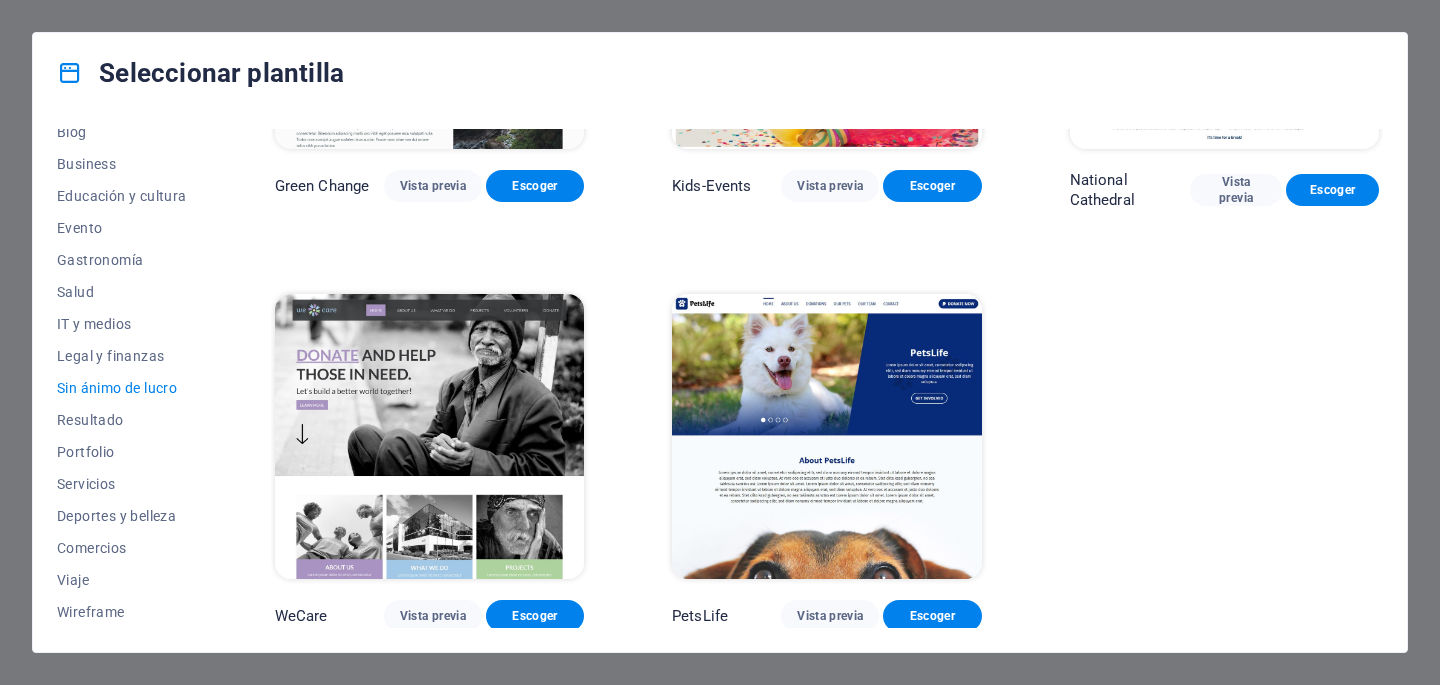 scroll, scrollTop: 0, scrollLeft: 0, axis: both 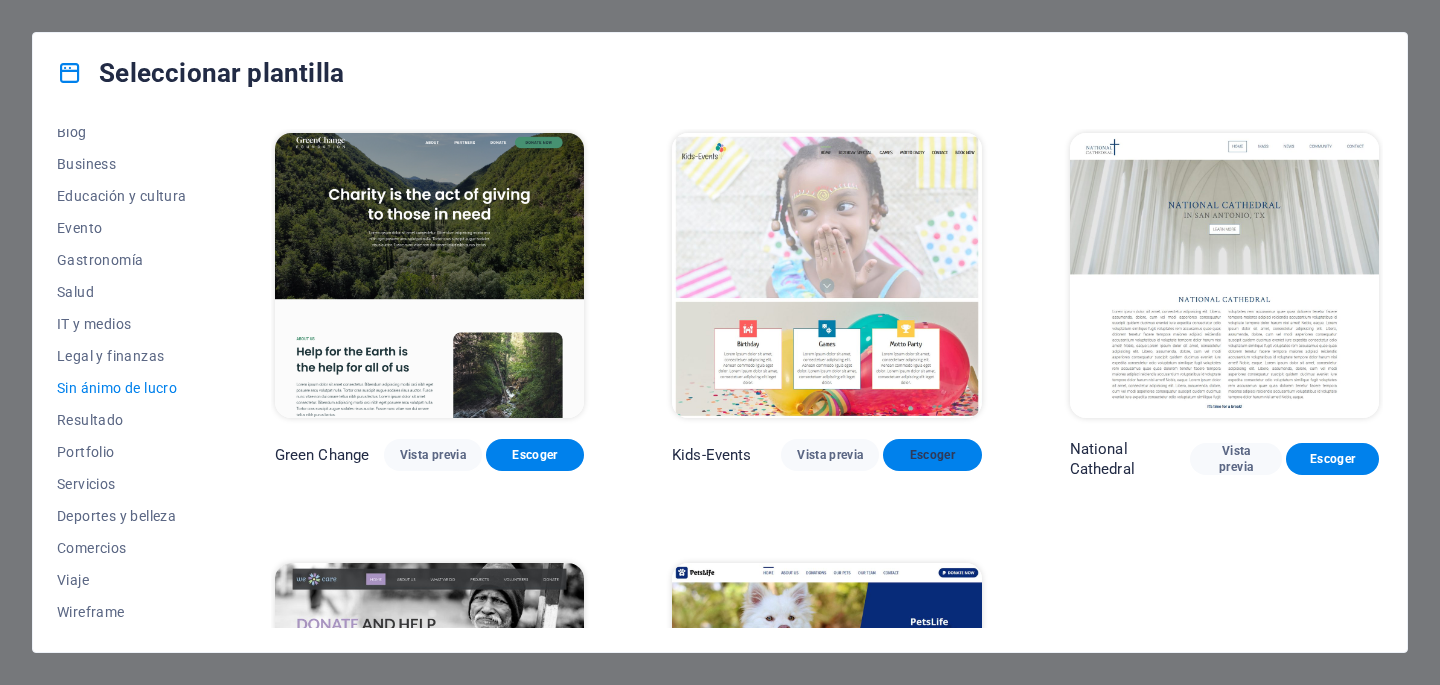 click on "Escoger" at bounding box center [932, 455] 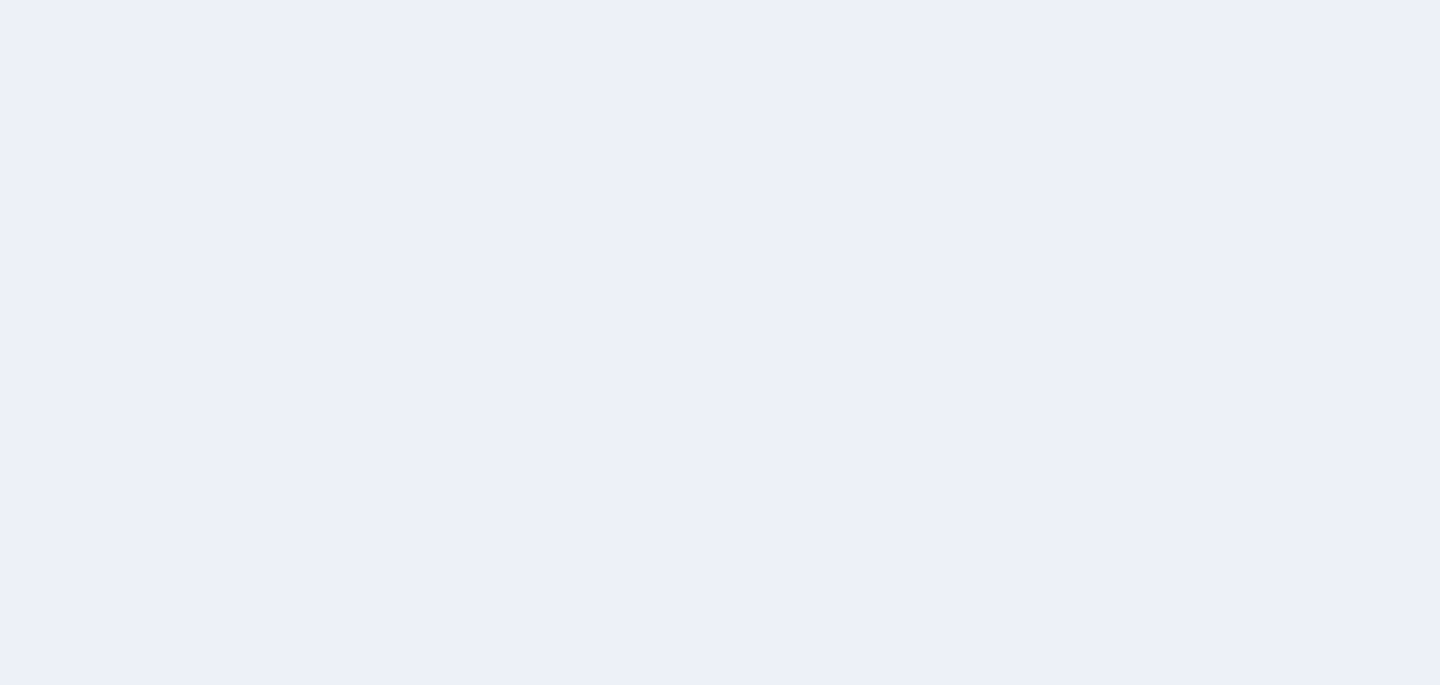 scroll, scrollTop: 0, scrollLeft: 0, axis: both 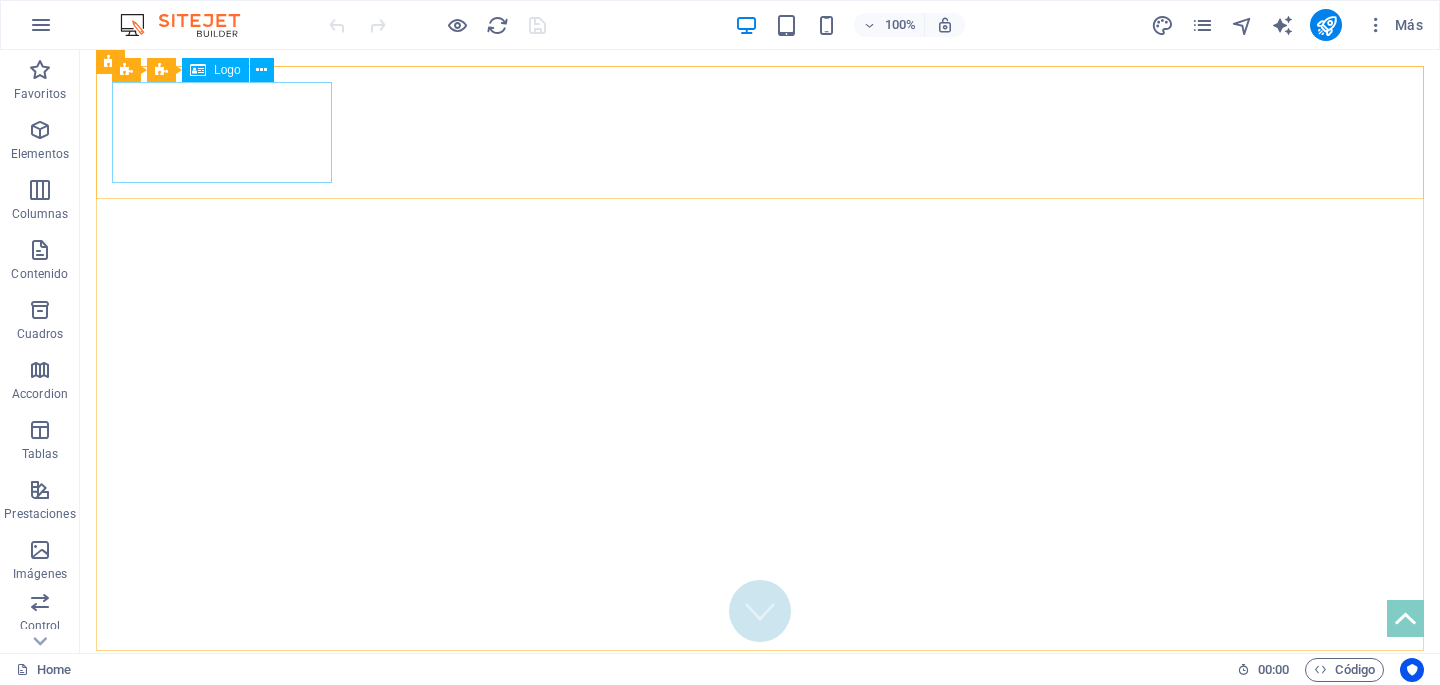 click on "Logo" at bounding box center [227, 70] 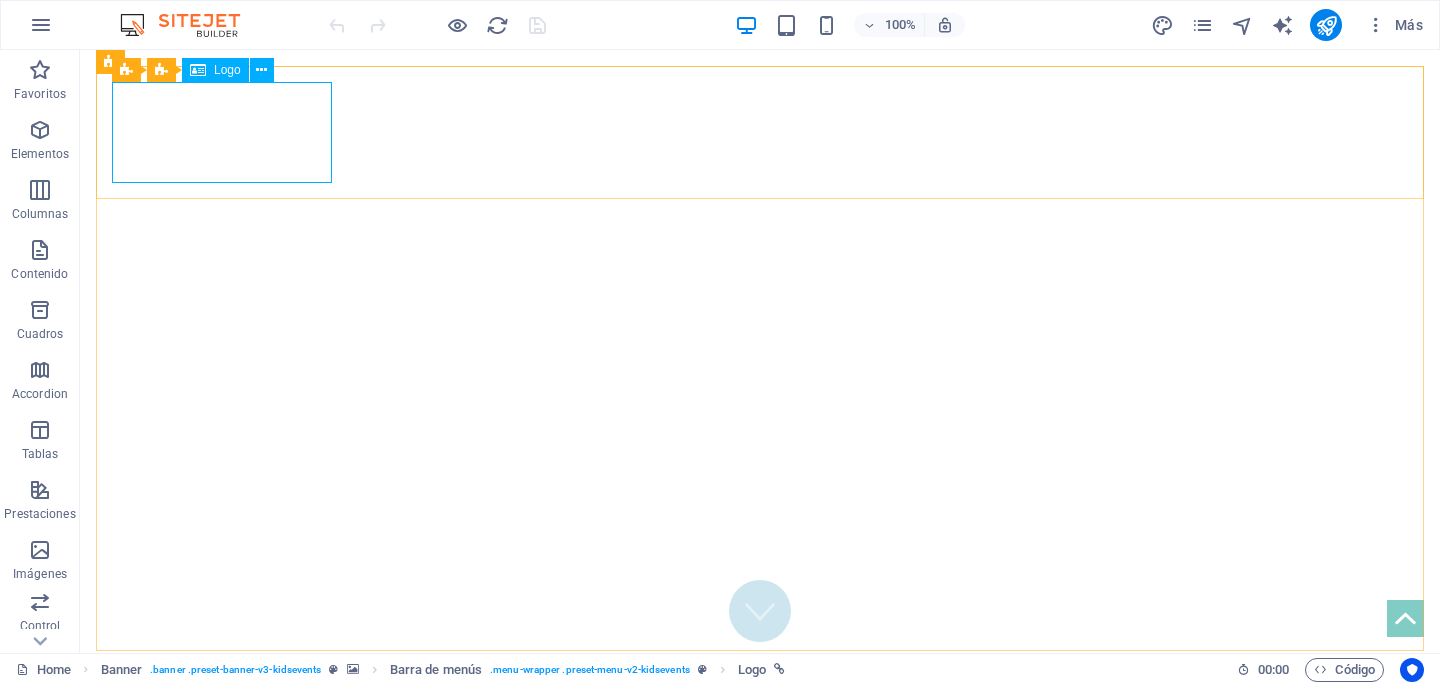 click on "Logo" at bounding box center [227, 70] 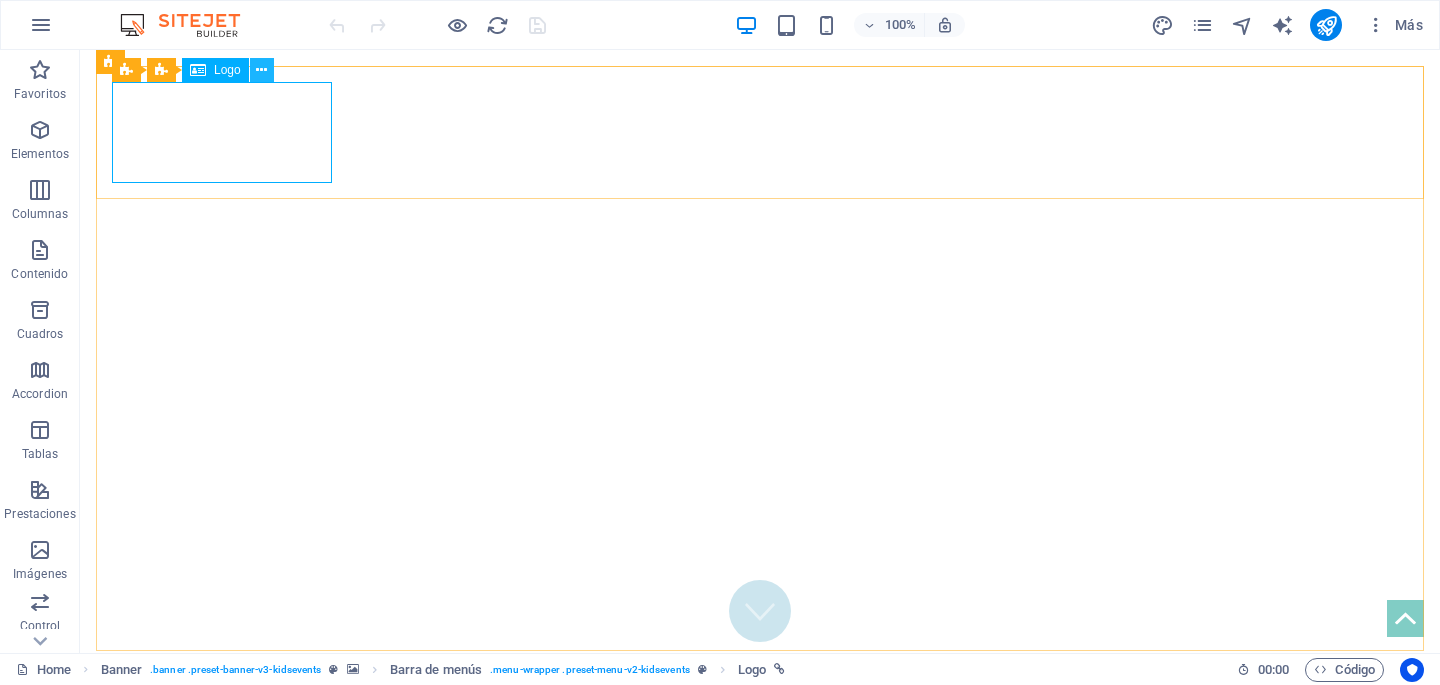 click at bounding box center (261, 70) 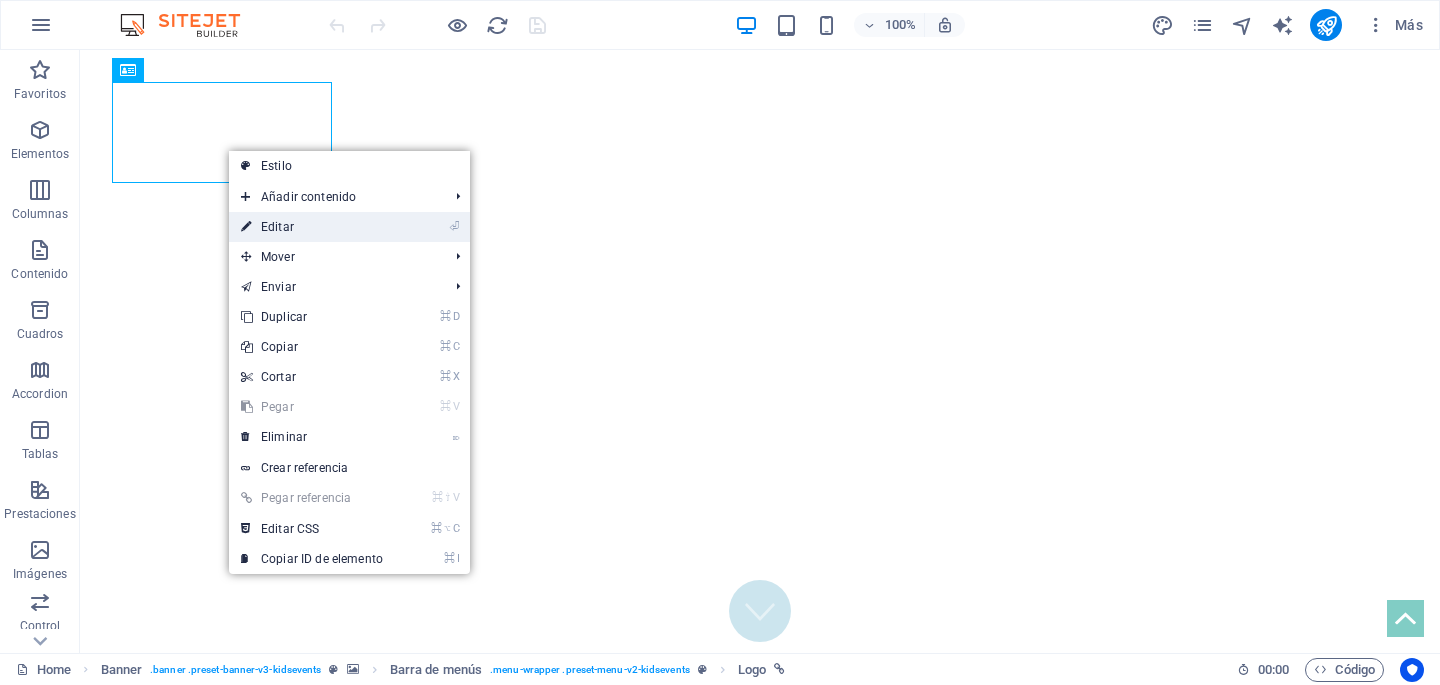 click on "⏎  Editar" at bounding box center (312, 227) 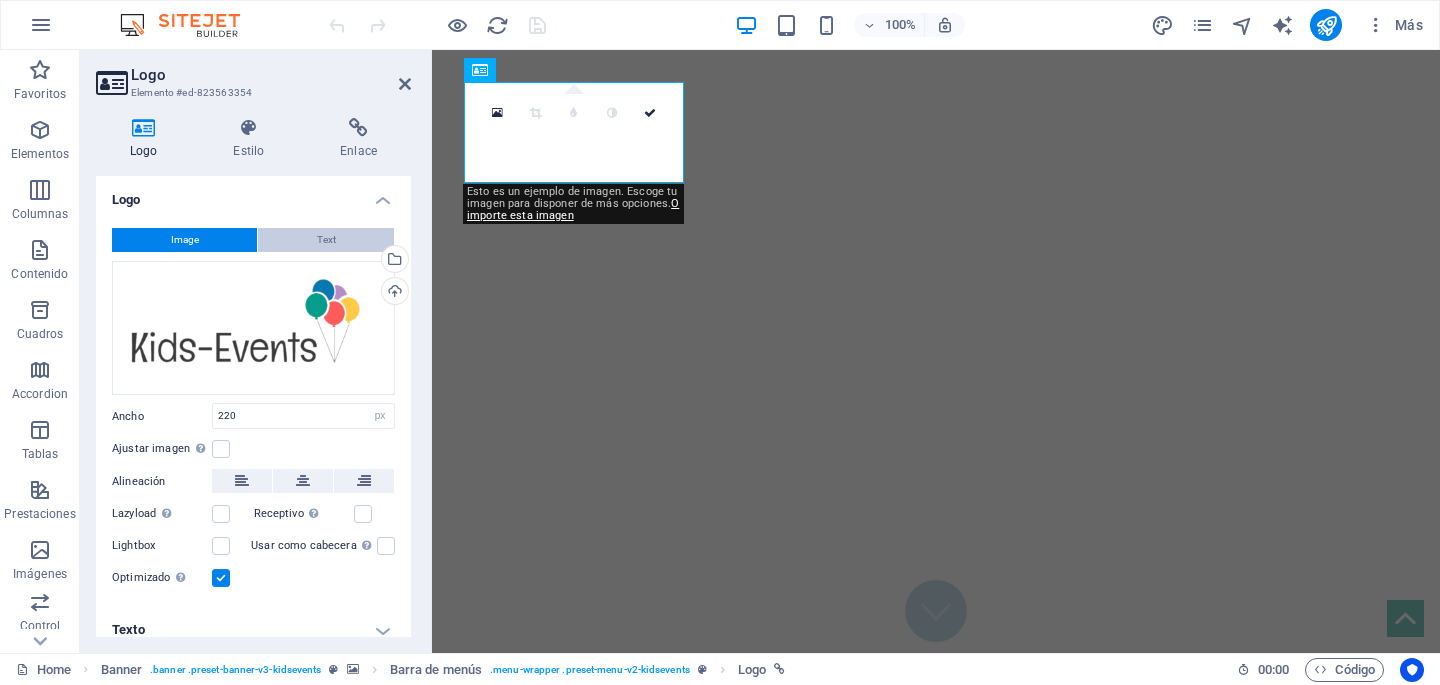 click on "Text" at bounding box center [326, 240] 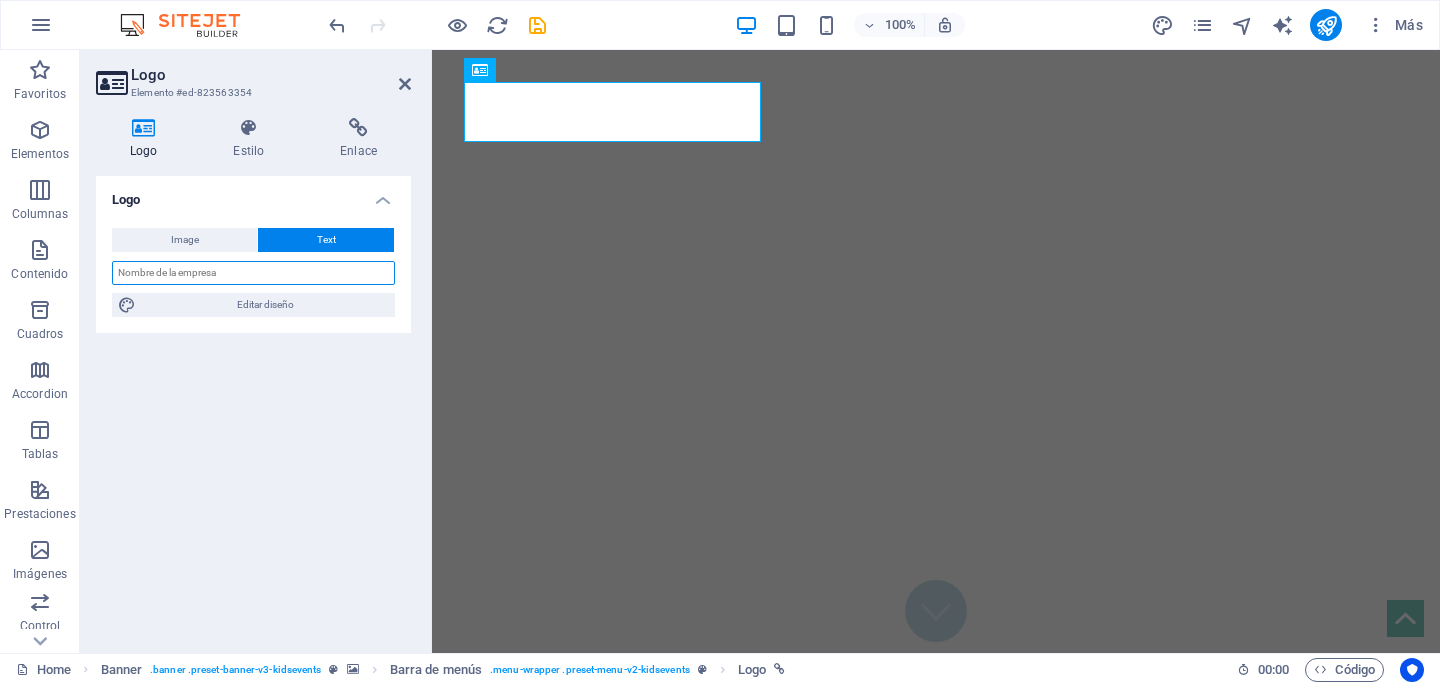 click at bounding box center (253, 273) 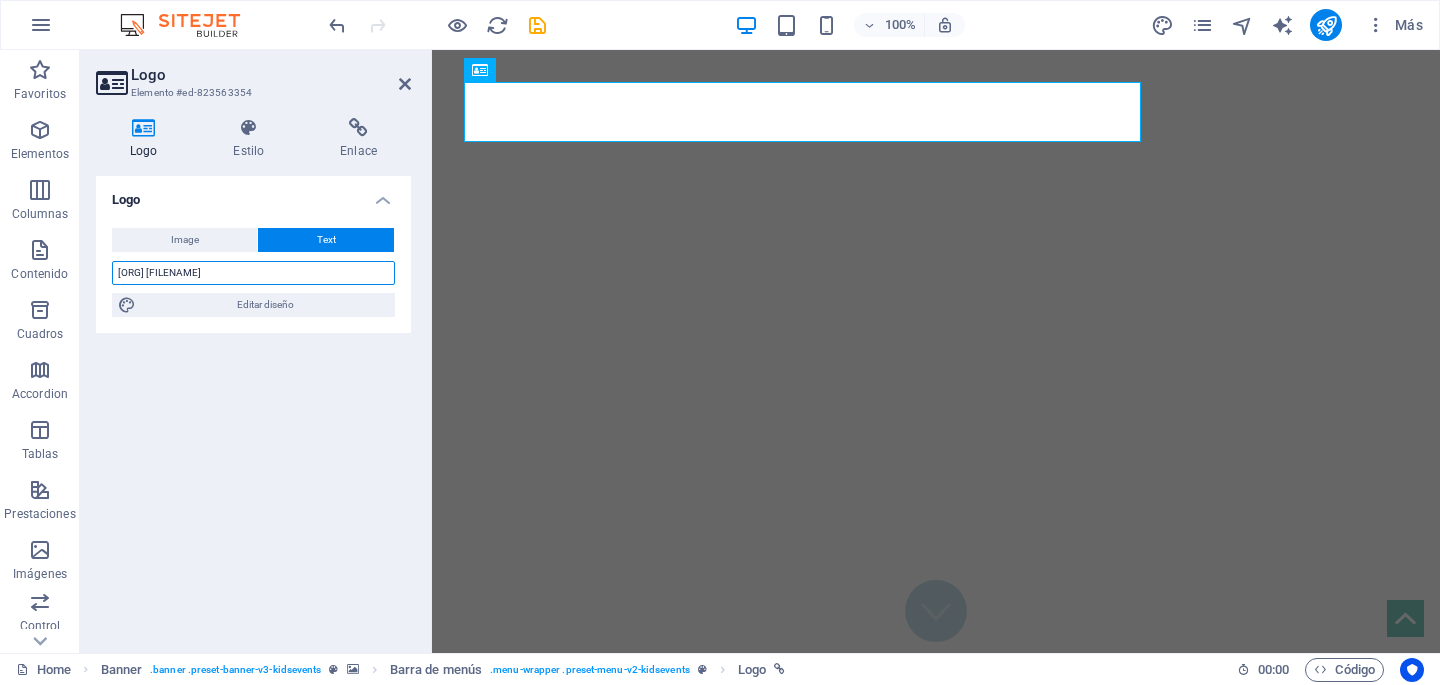 type on "Escuela Especial de Lenguaje Manitos Pintadas" 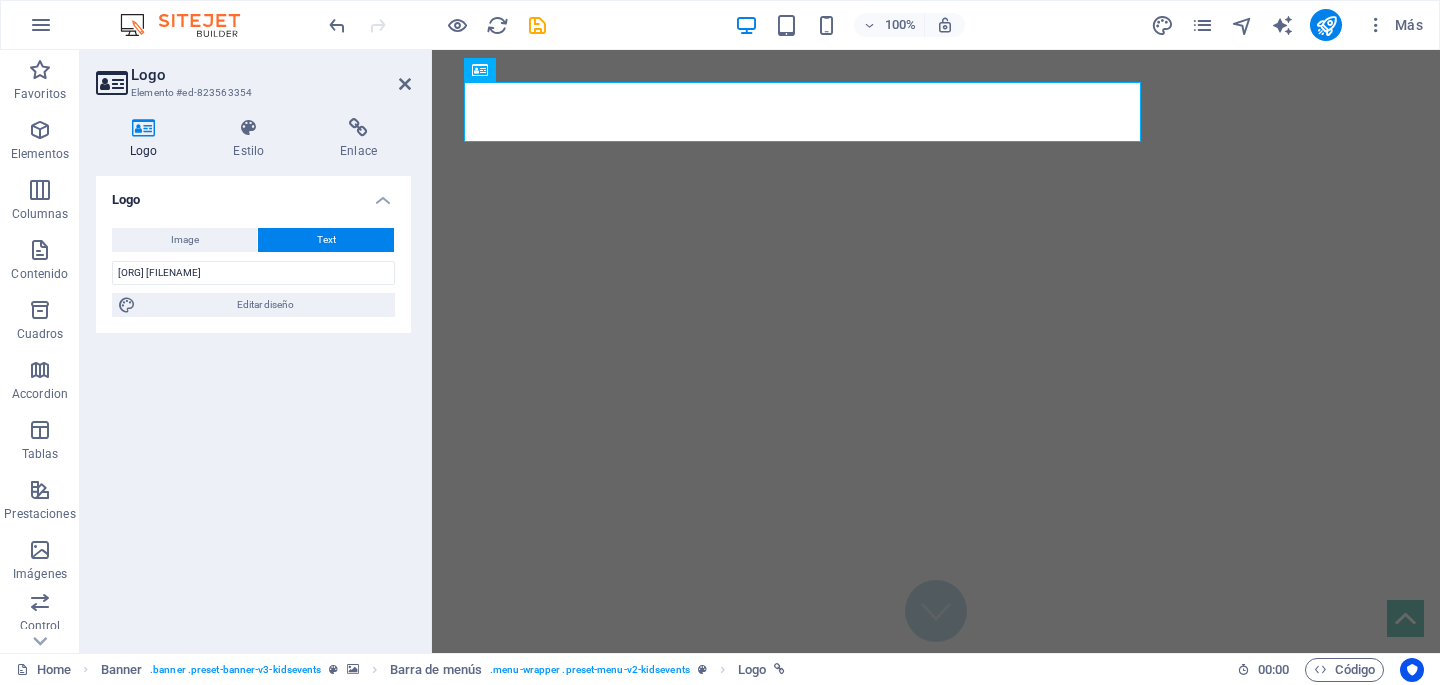 click at bounding box center (143, 128) 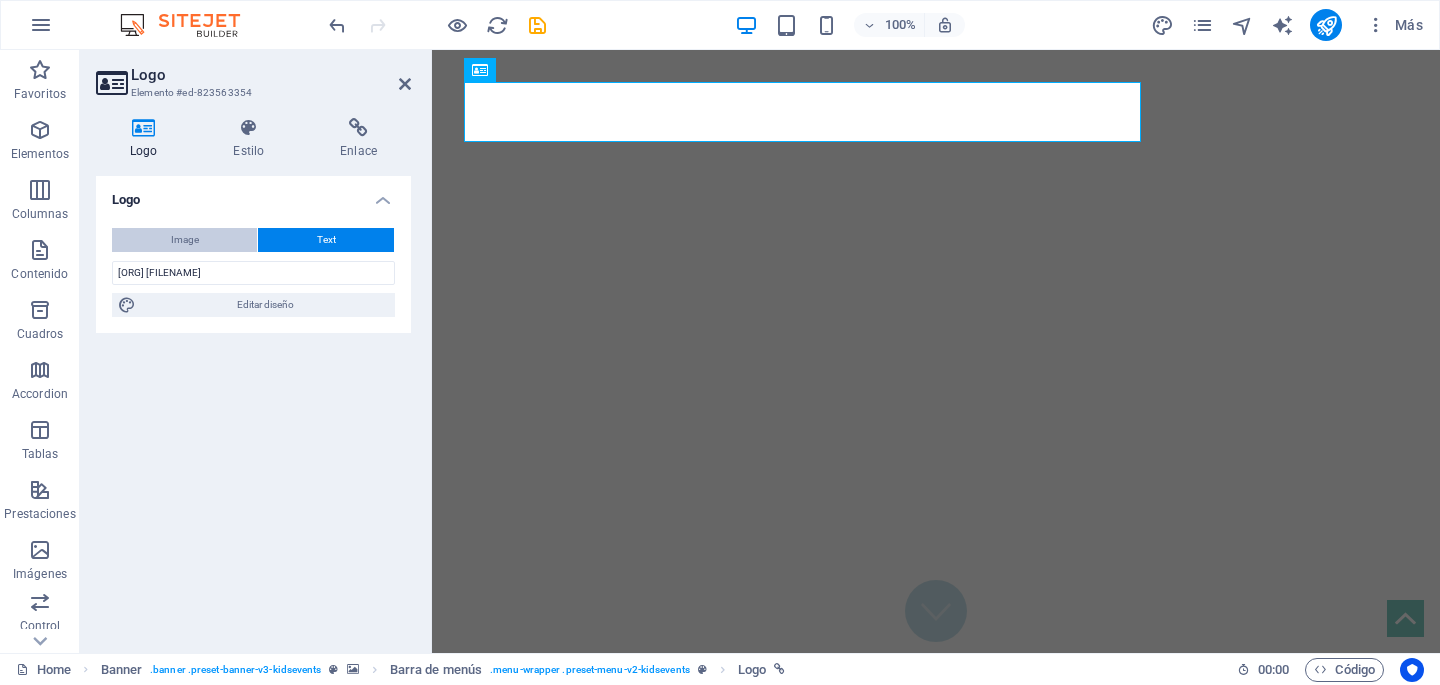 click on "Image" at bounding box center (184, 240) 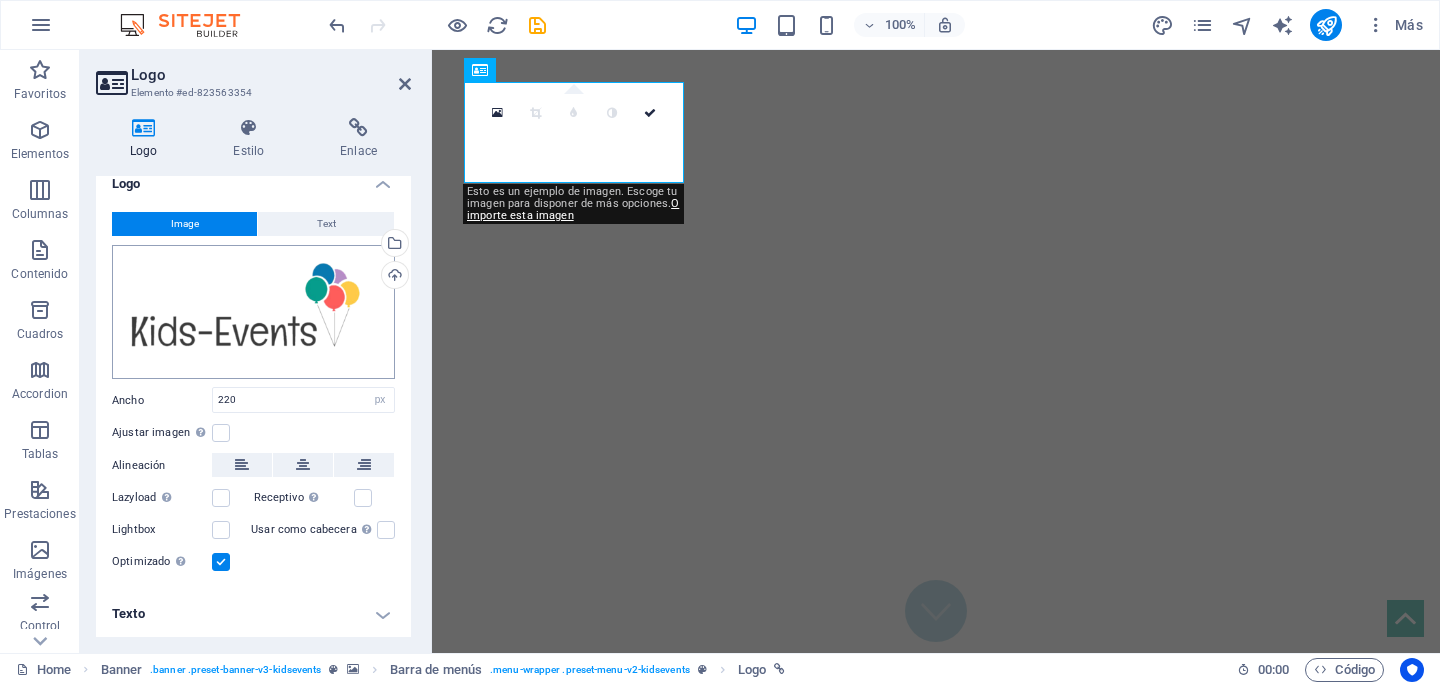 scroll, scrollTop: 0, scrollLeft: 0, axis: both 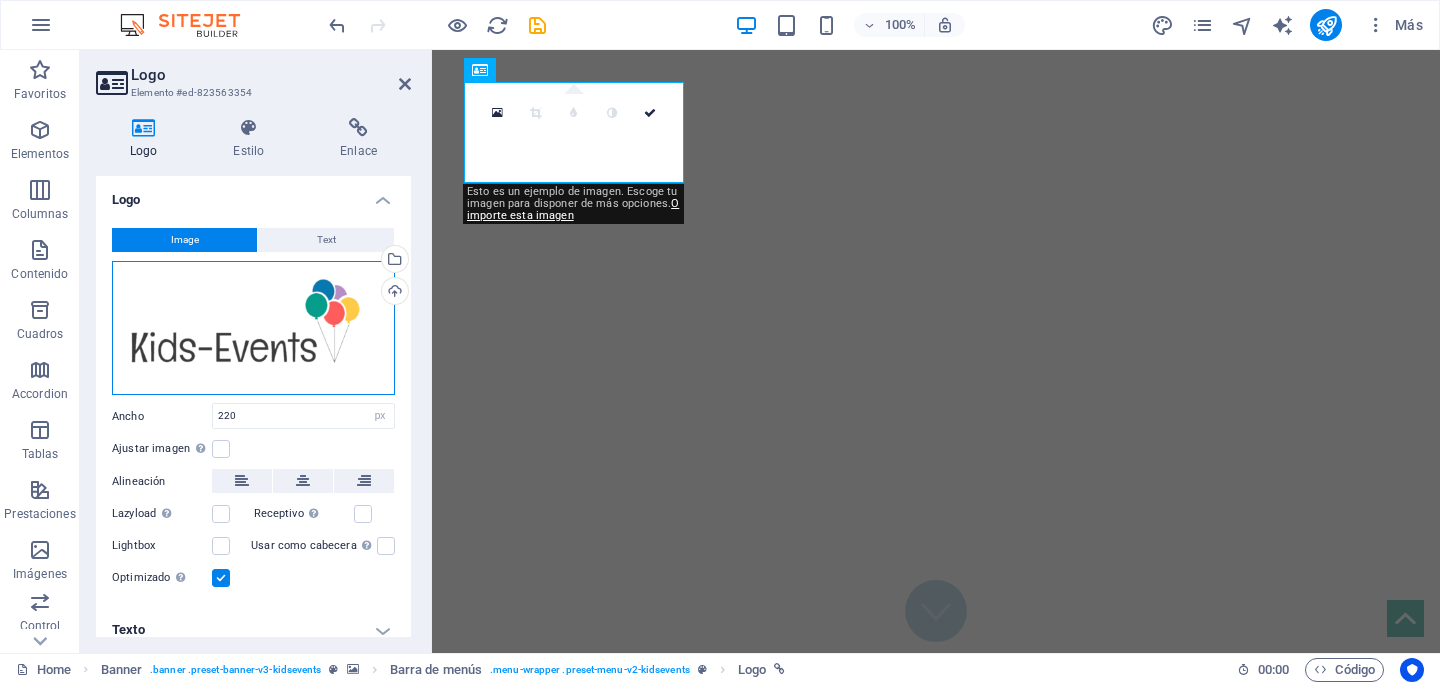 click on "Arrastra archivos aquí, haz clic para escoger archivos o  selecciona archivos de Archivos o de nuestra galería gratuita de fotos y vídeos" at bounding box center [253, 328] 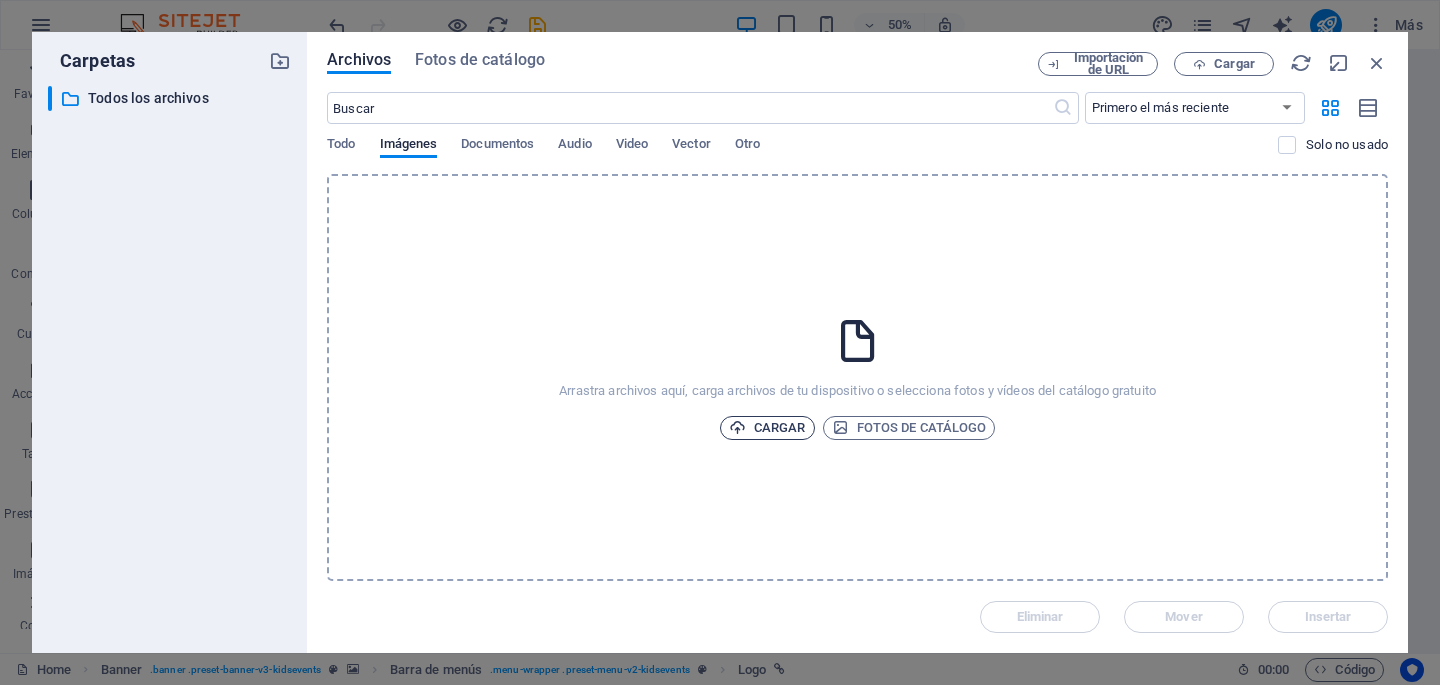 click on "Cargar" at bounding box center (767, 428) 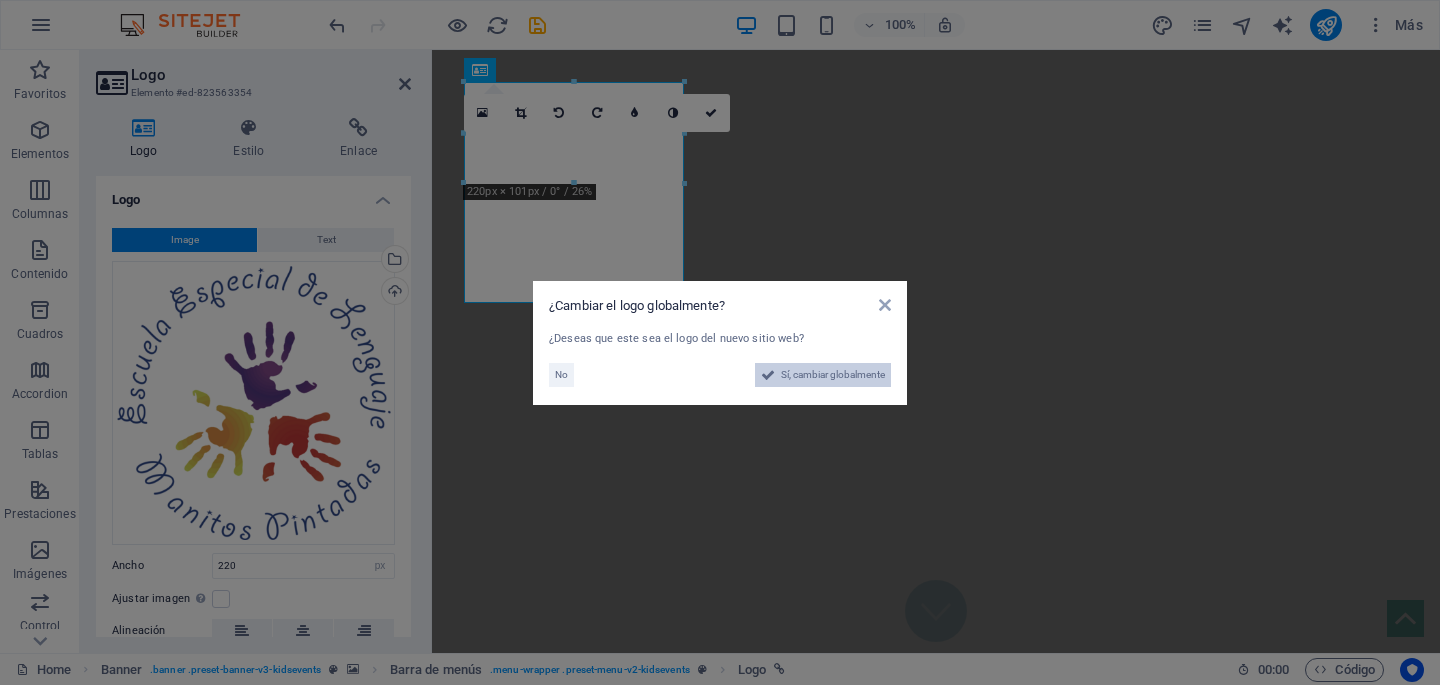 click on "Sí, cambiar globalmente" at bounding box center (833, 375) 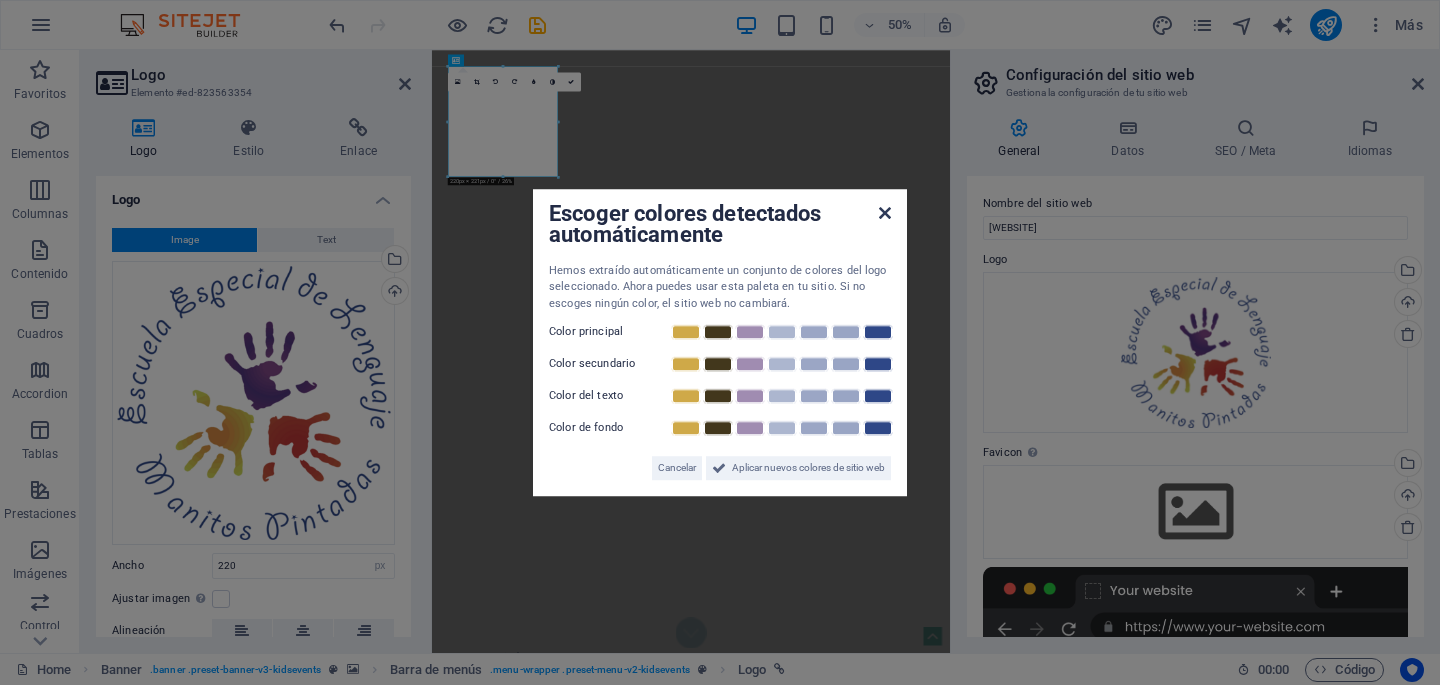 click at bounding box center [885, 213] 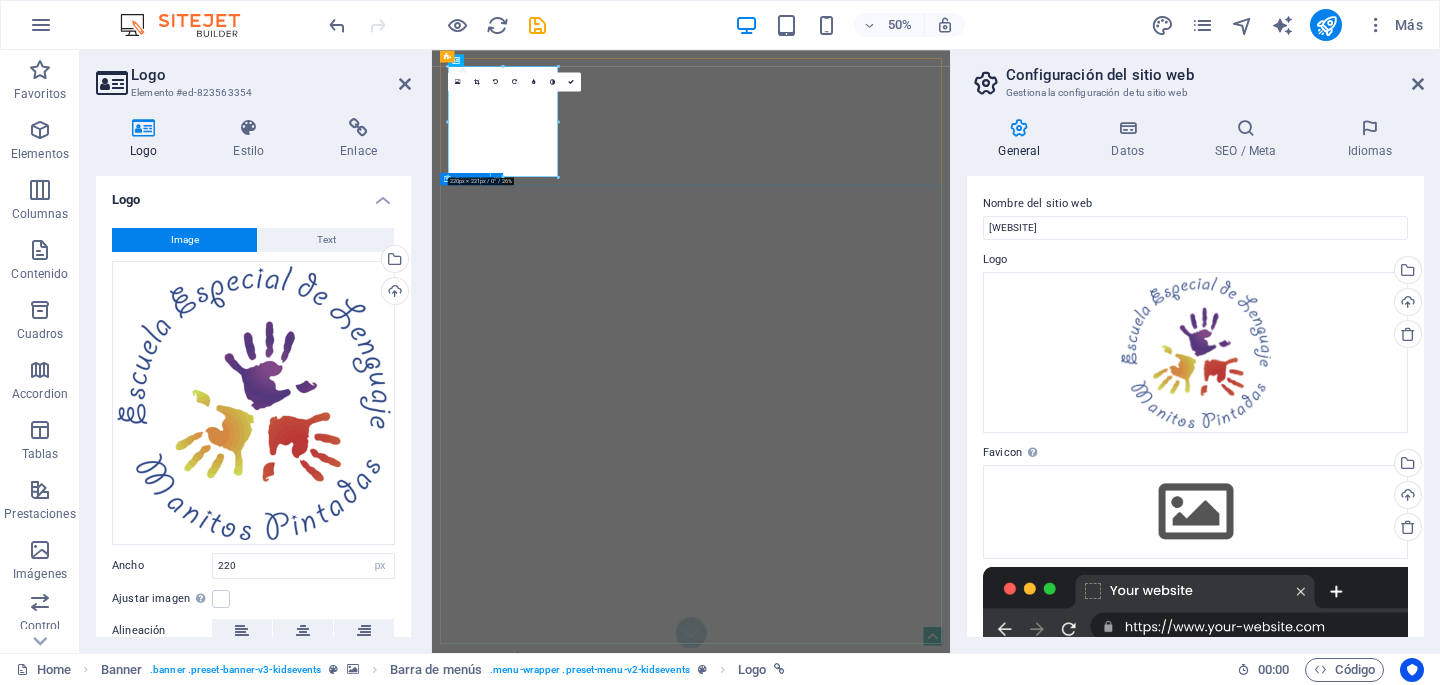 click at bounding box center [950, 1649] 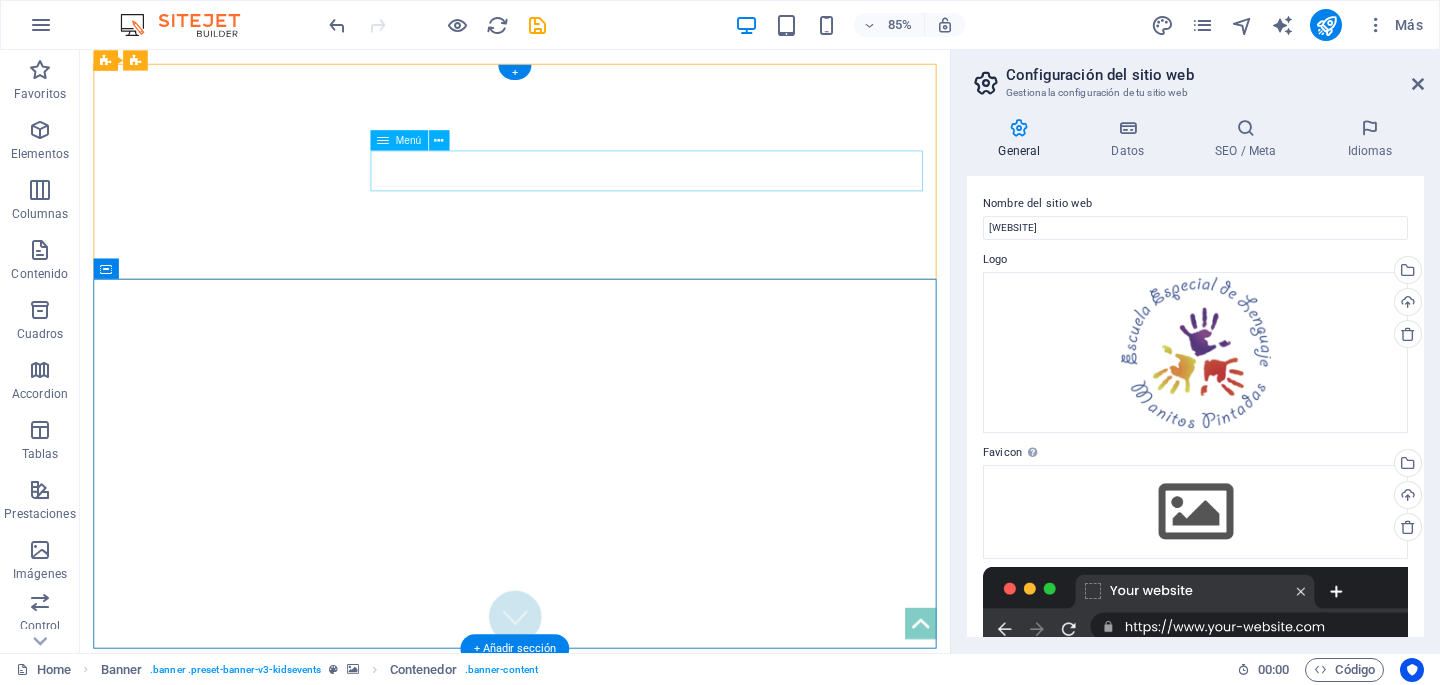 click on "Home Birthday Special Games Motto Party Contact Book now" at bounding box center (592, 1497) 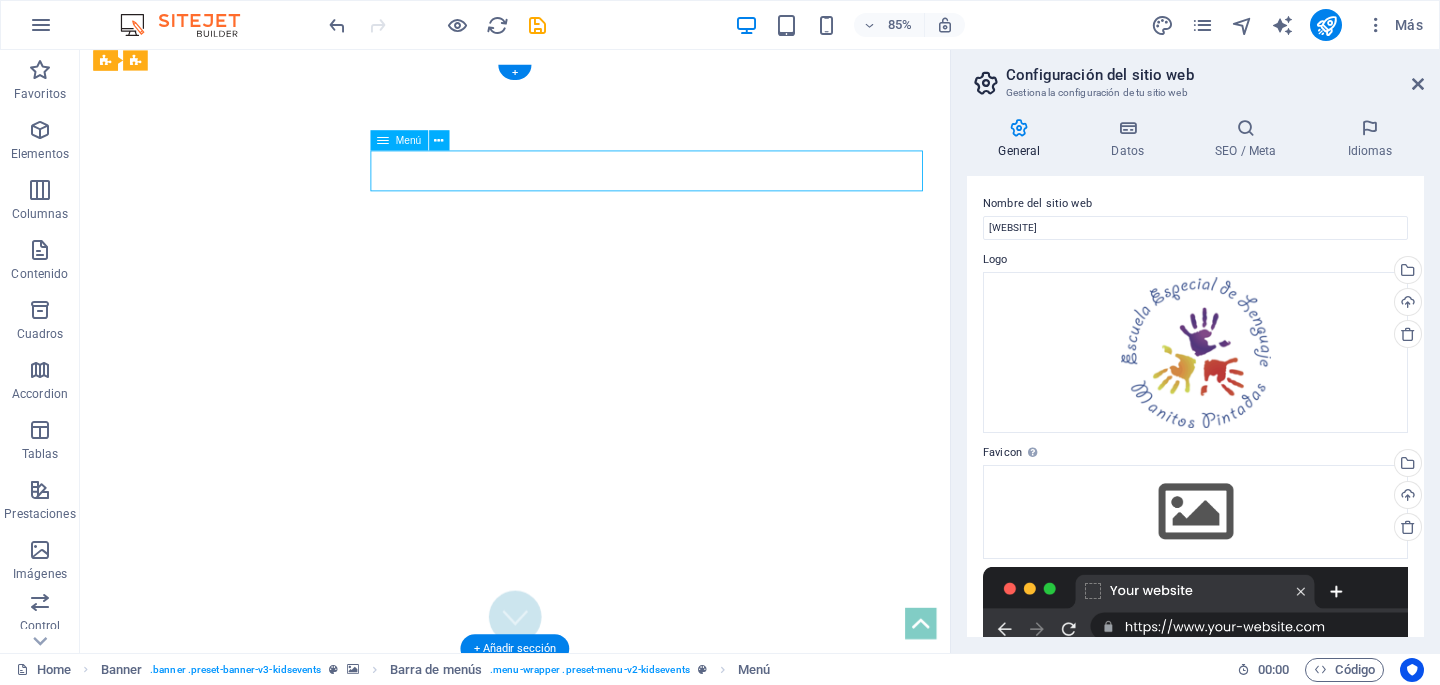 click on "Home Birthday Special Games Motto Party Contact Book now" at bounding box center [592, 1497] 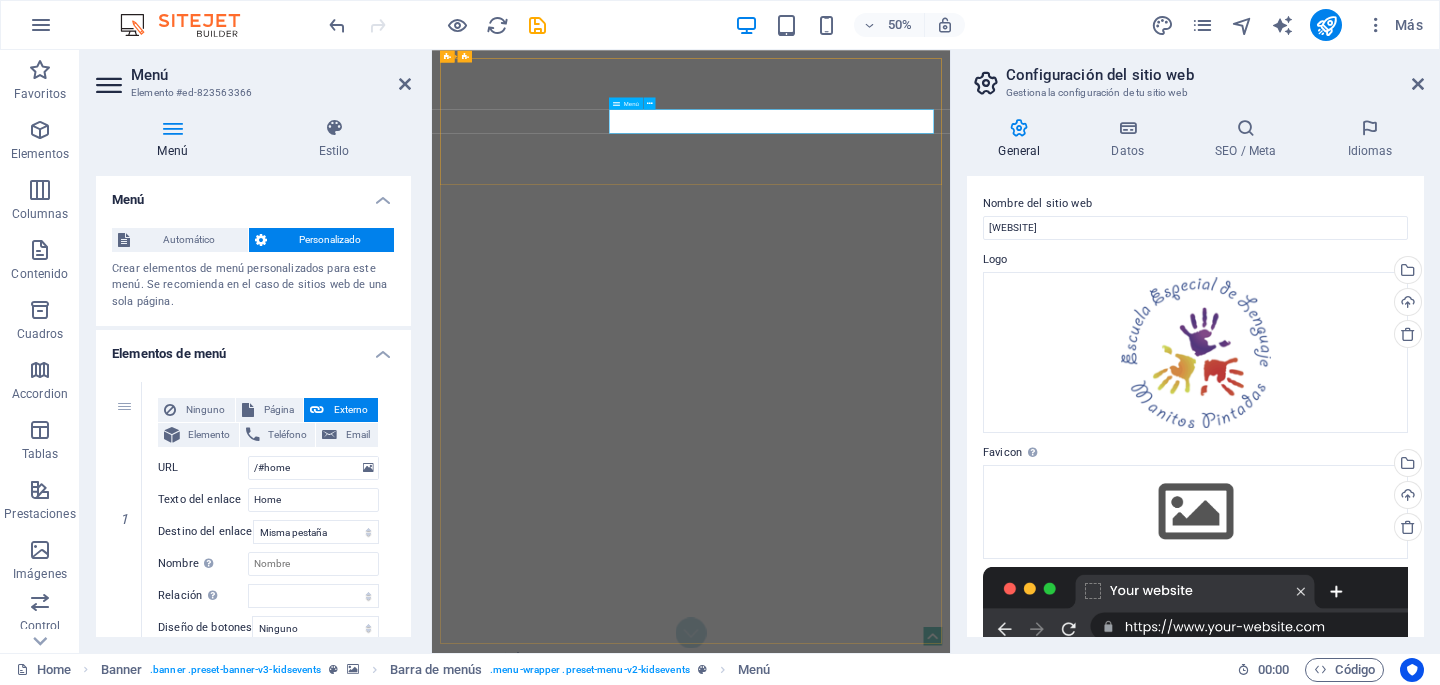 click on "Home Birthday Special Games Motto Party Contact Book now" at bounding box center (950, 1497) 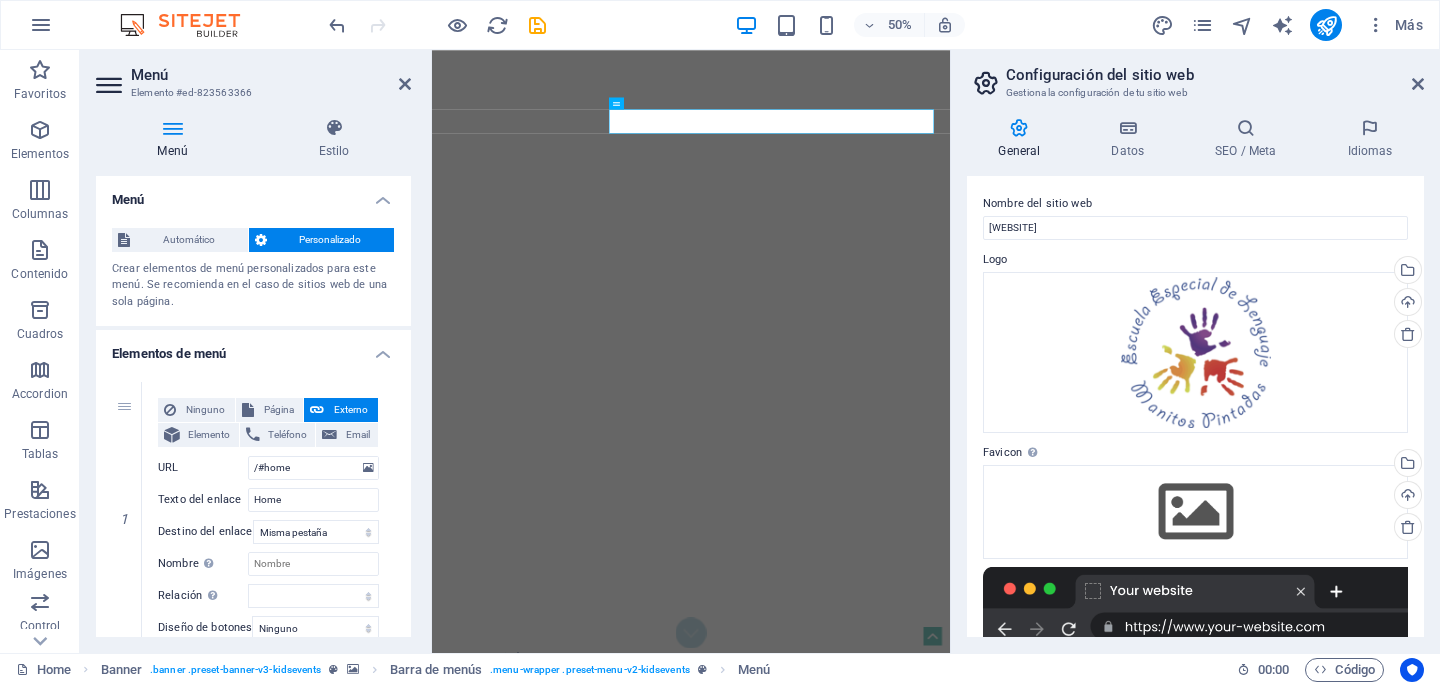 click at bounding box center (172, 128) 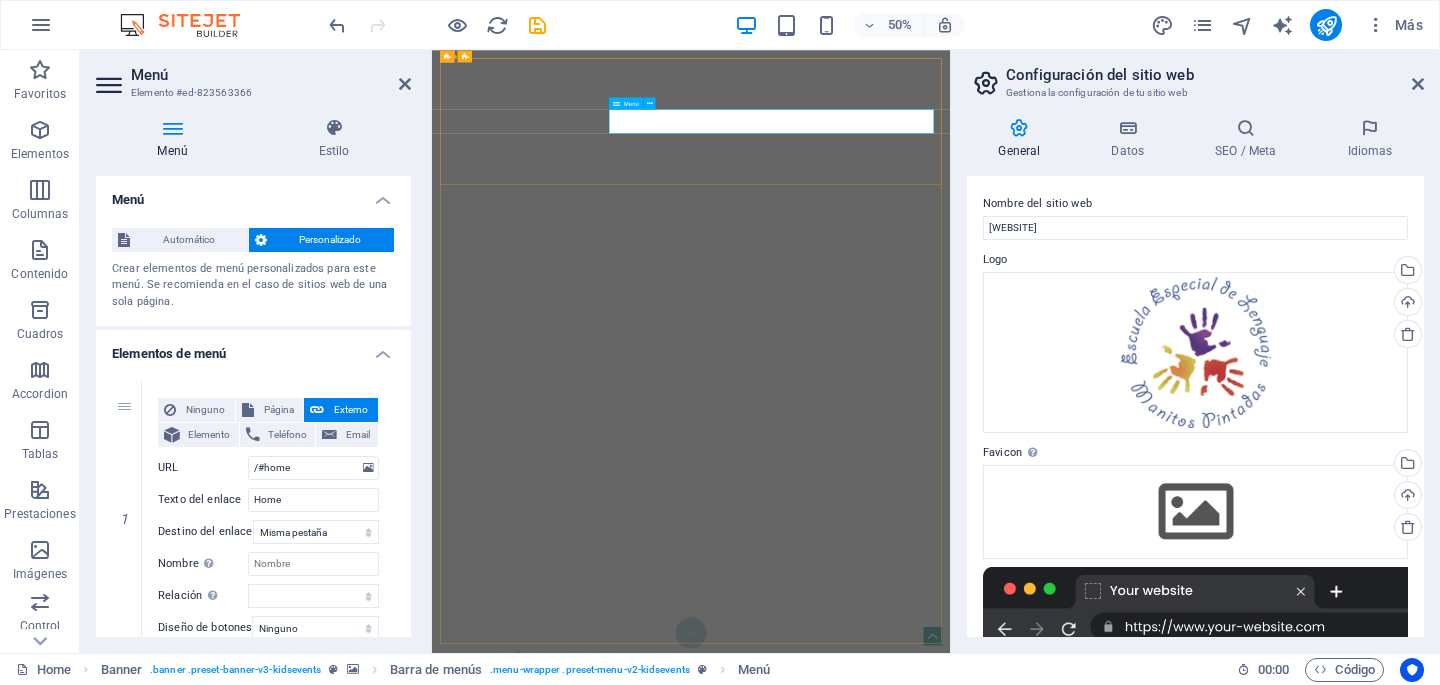 click on "Home Birthday Special Games Motto Party Contact Book now" at bounding box center [950, 1497] 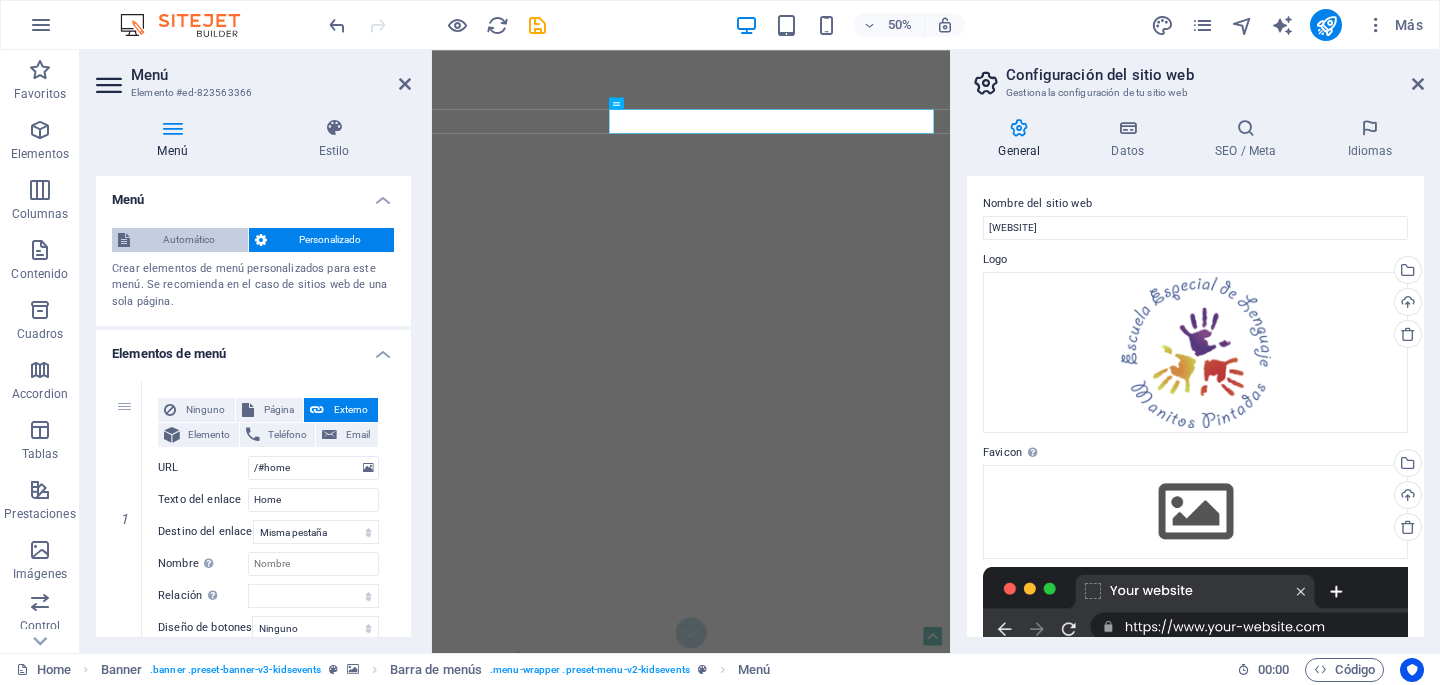 click on "Automático" at bounding box center [189, 240] 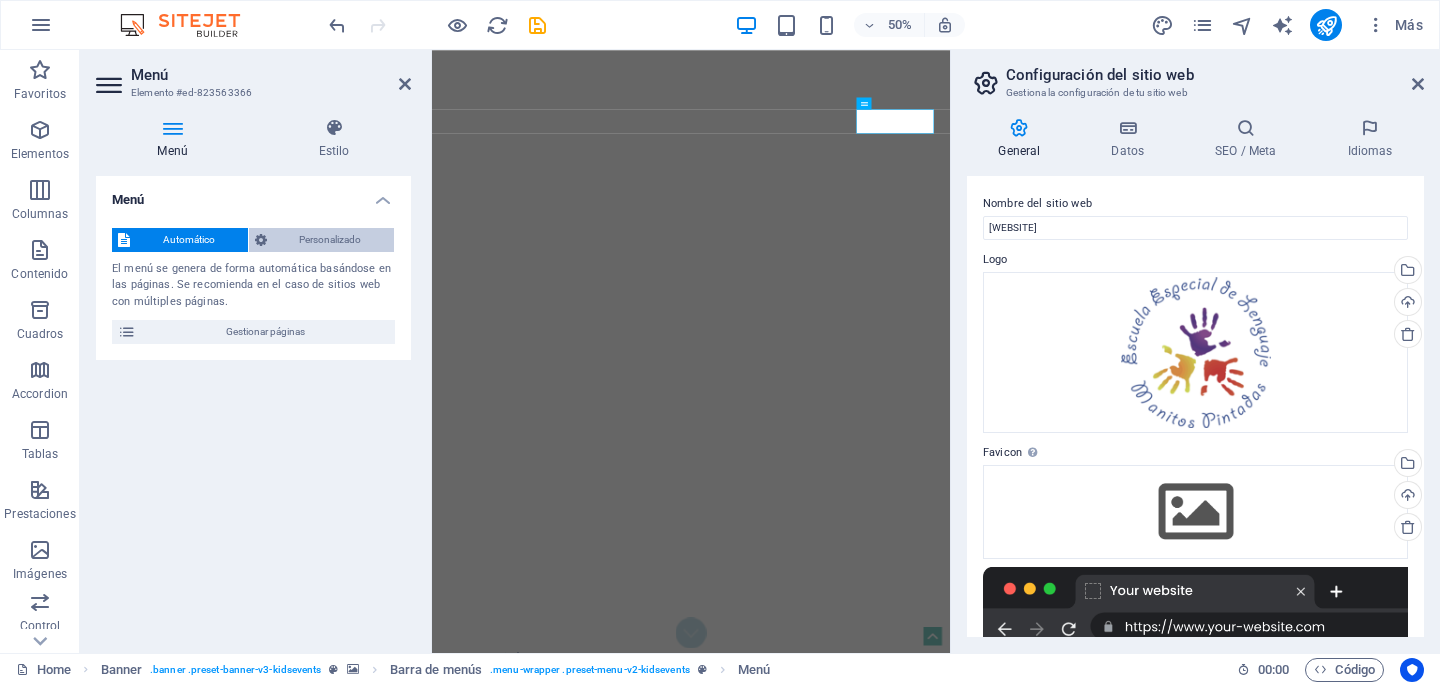 click on "Personalizado" at bounding box center (331, 240) 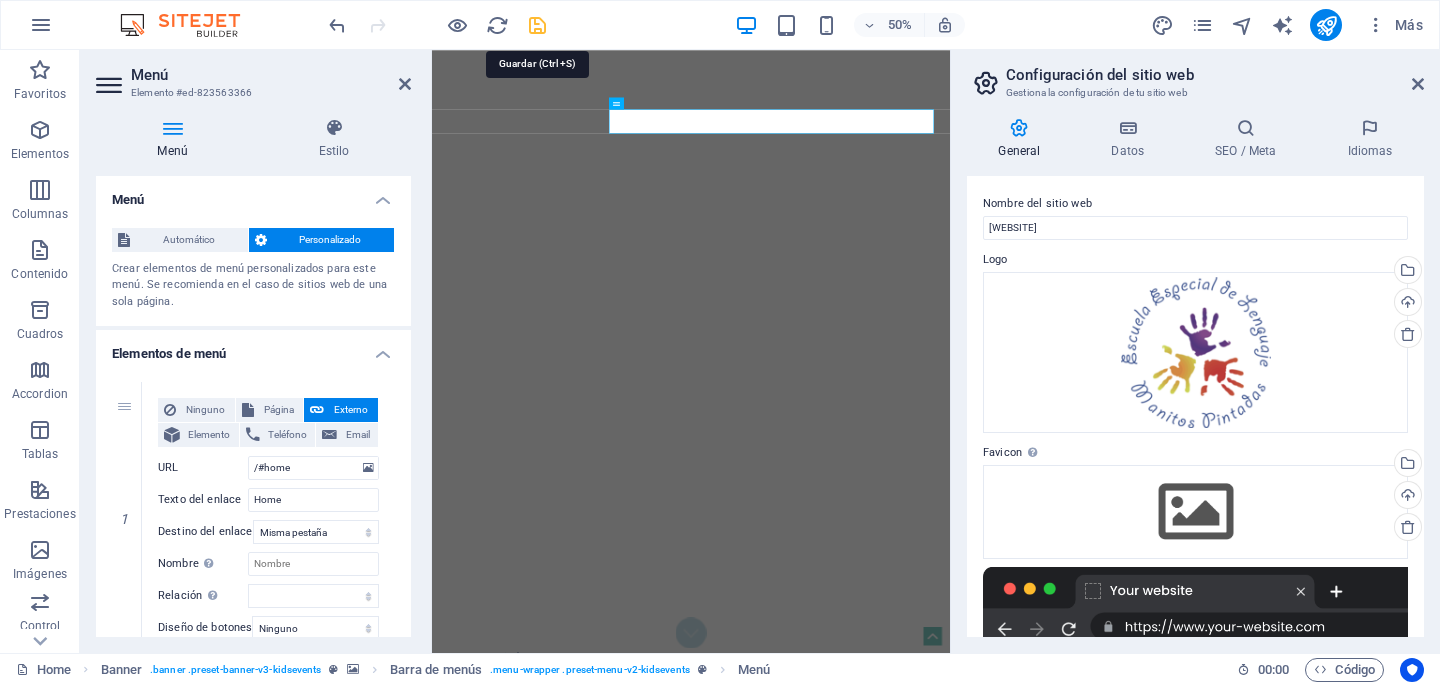 click at bounding box center (537, 25) 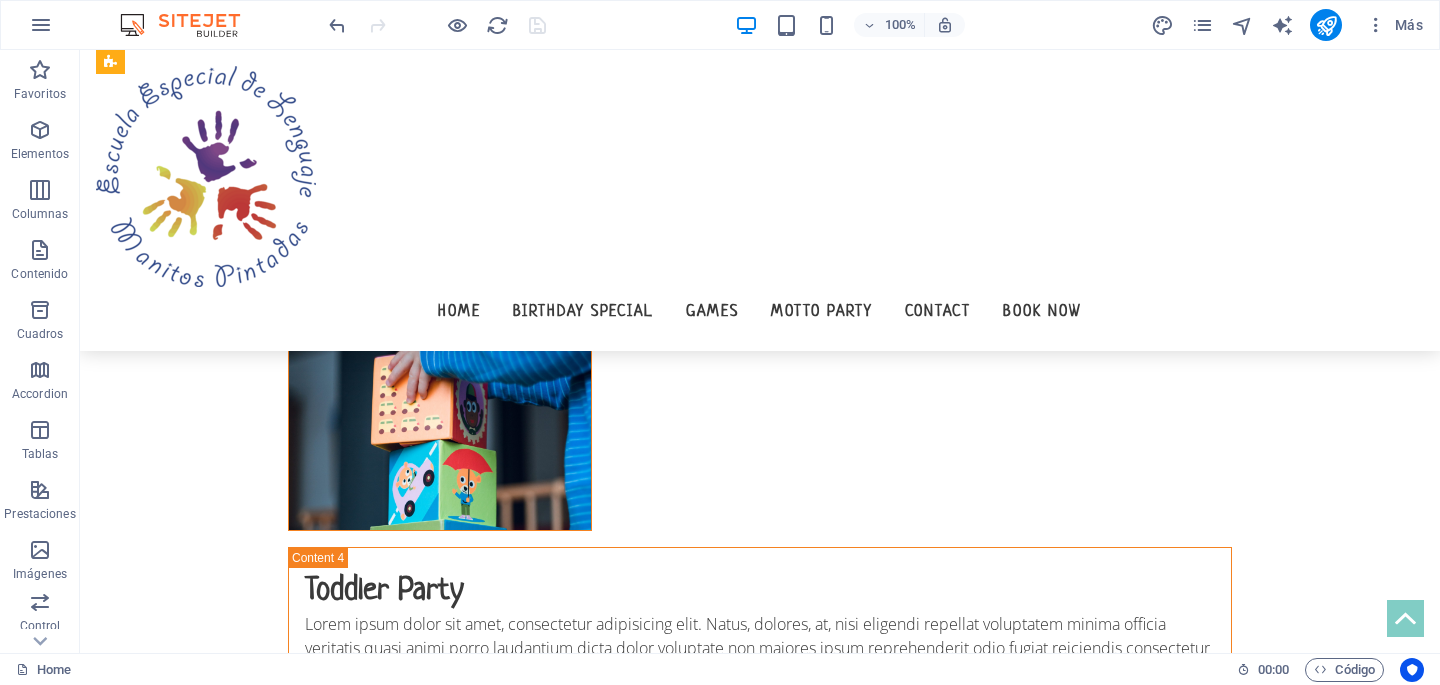 scroll, scrollTop: 6244, scrollLeft: 0, axis: vertical 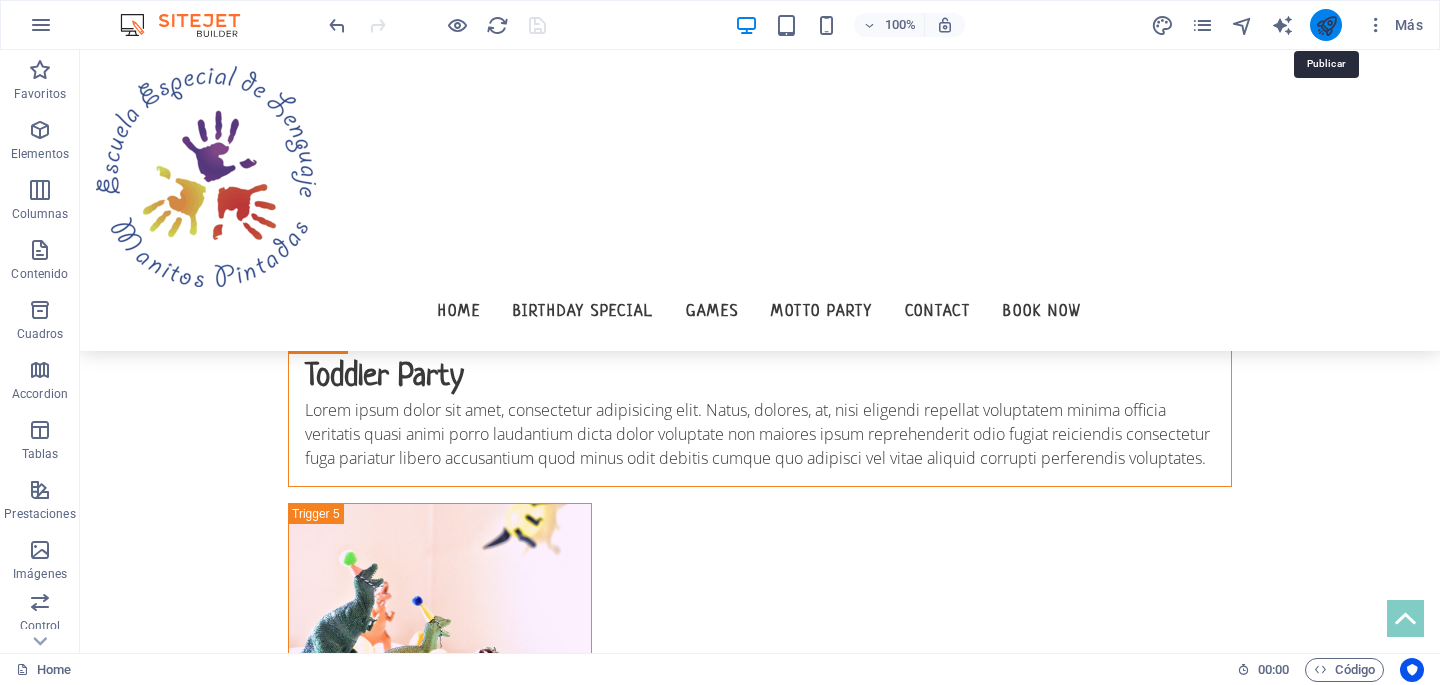 click at bounding box center [1326, 25] 